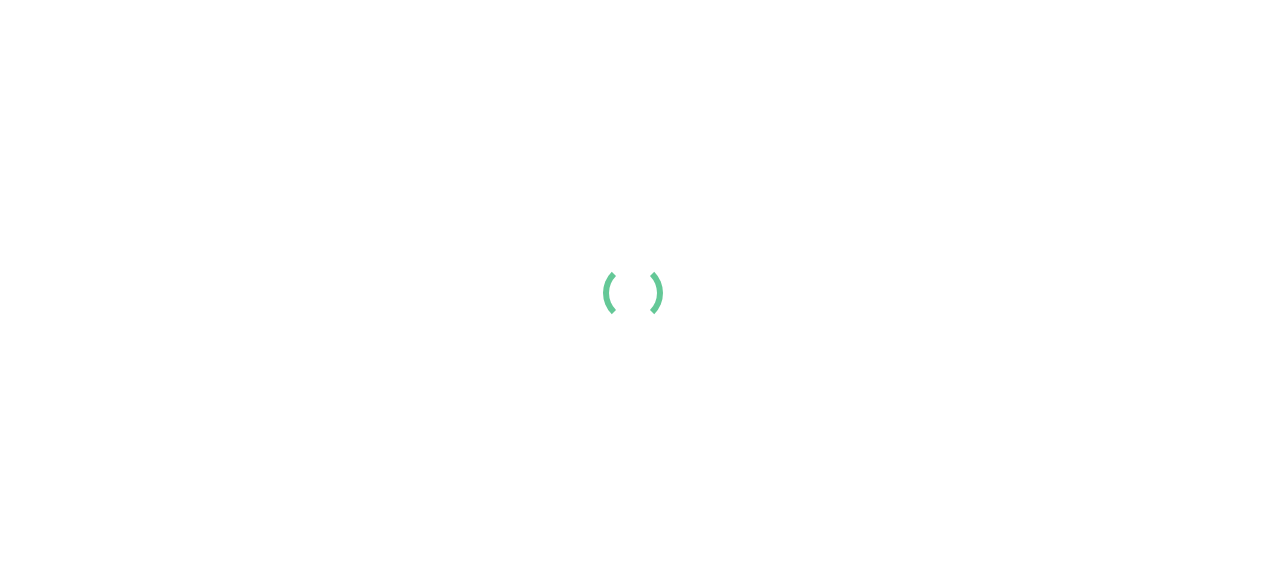 scroll, scrollTop: 0, scrollLeft: 0, axis: both 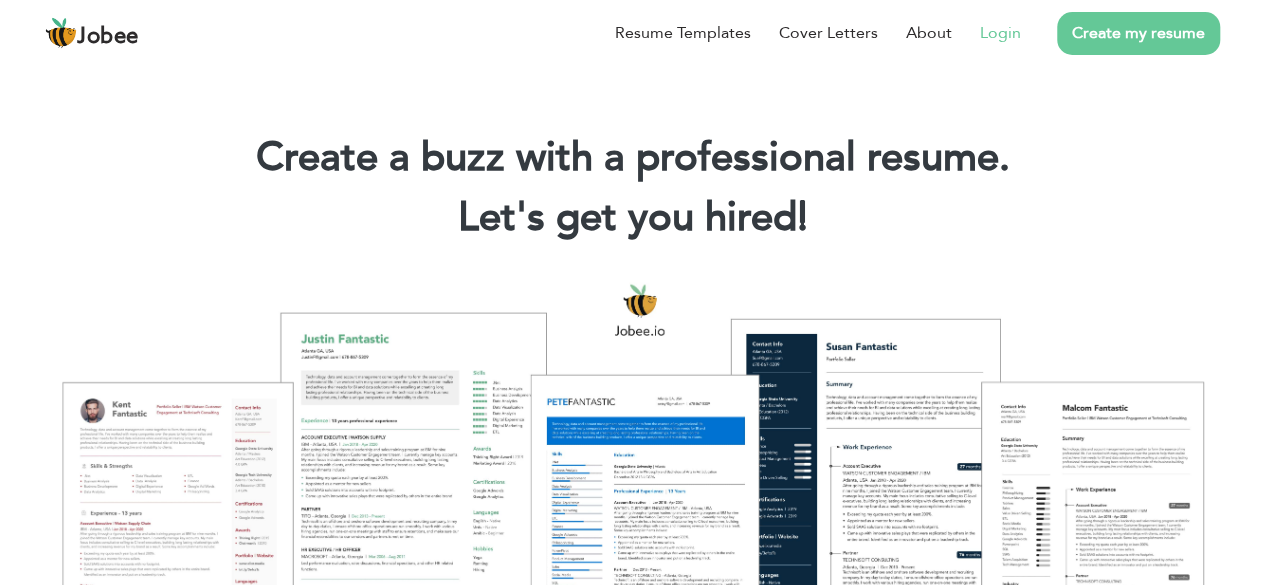 click on "Login" at bounding box center [1000, 33] 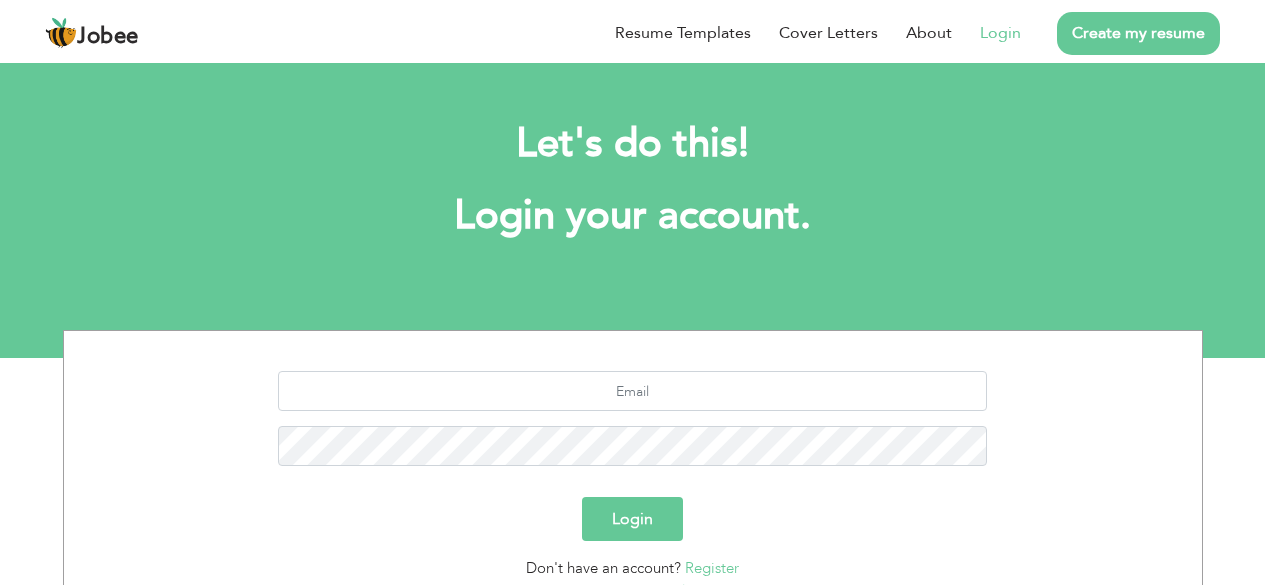 scroll, scrollTop: 0, scrollLeft: 0, axis: both 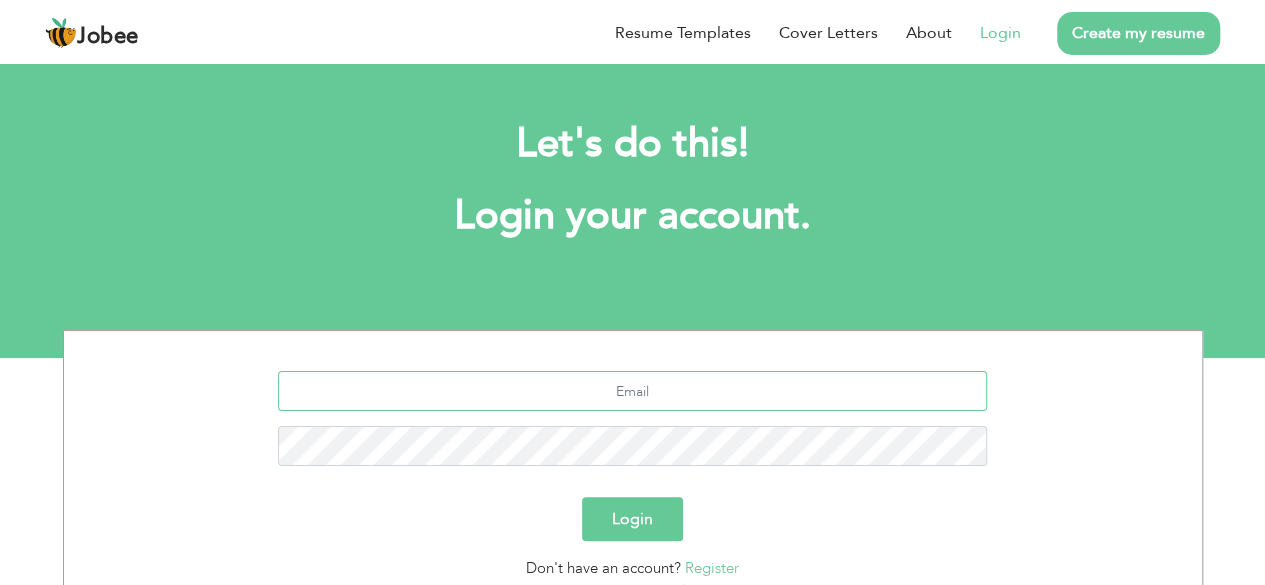 drag, startPoint x: 616, startPoint y: 408, endPoint x: 624, endPoint y: 399, distance: 12.0415945 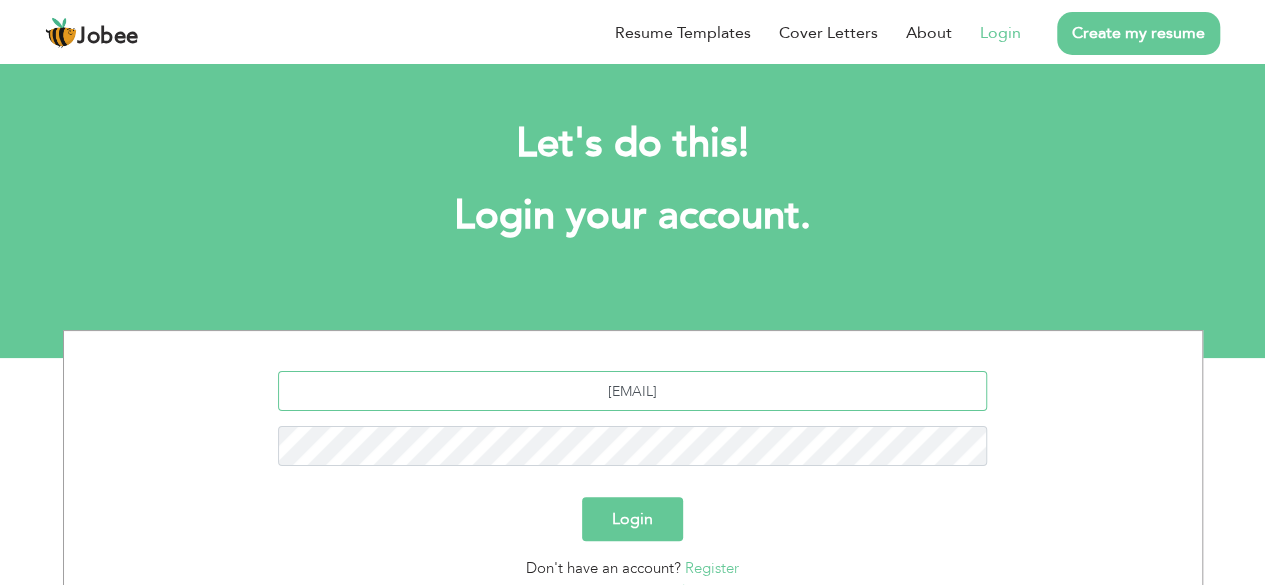 type on "[EMAIL]" 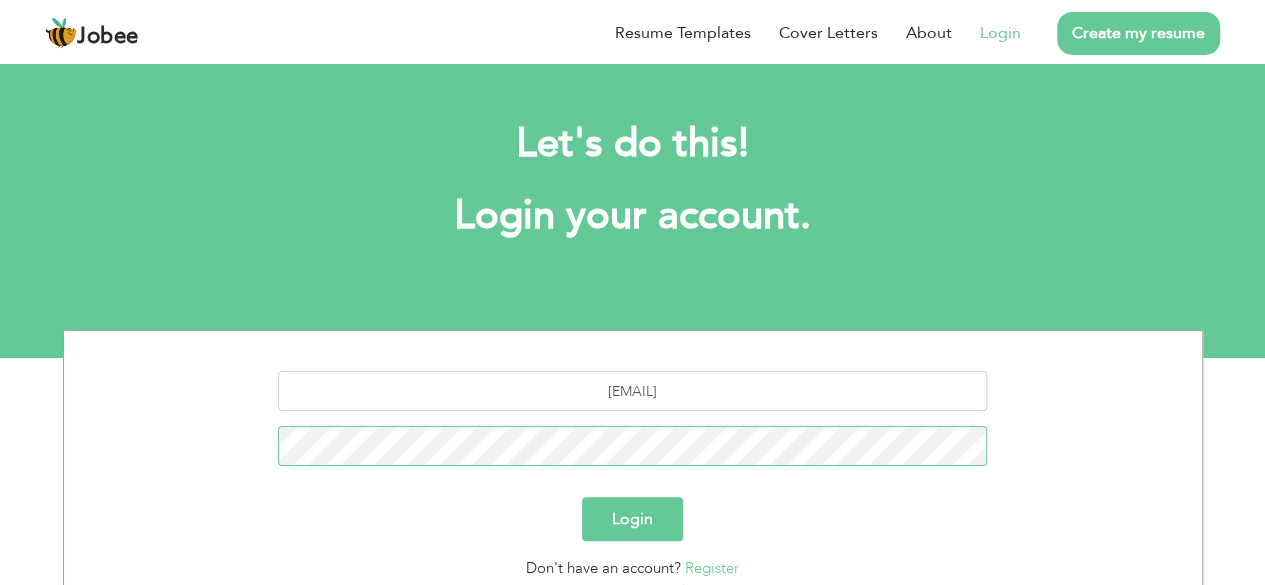 click on "Login" at bounding box center (632, 519) 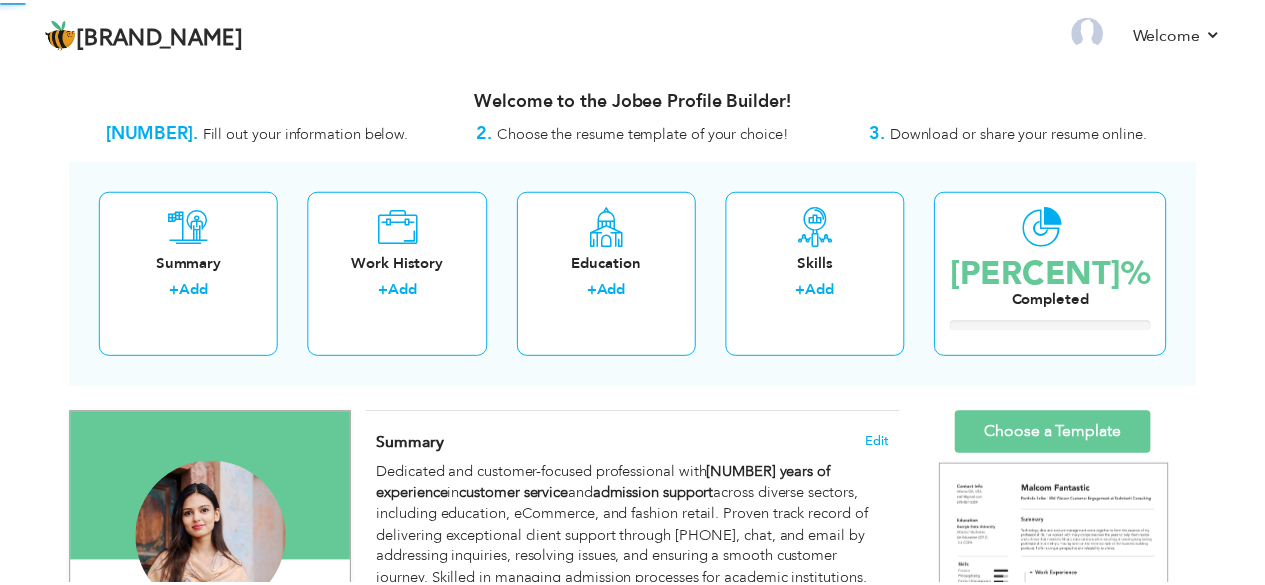 scroll, scrollTop: 0, scrollLeft: 0, axis: both 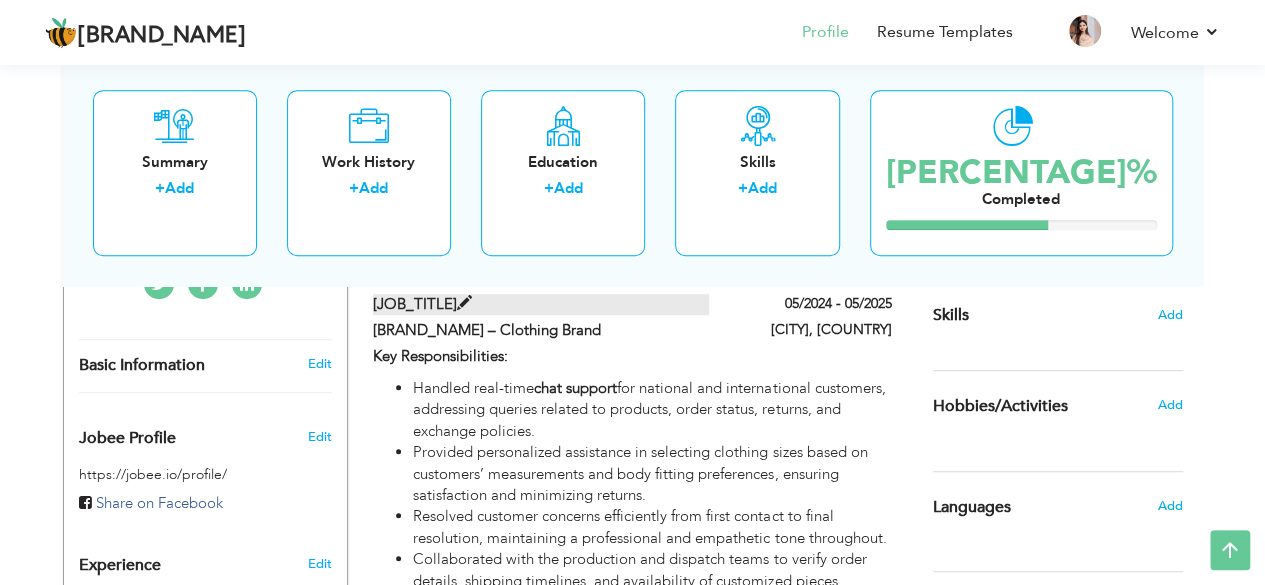 click on "[JOB_TITLE]" at bounding box center [541, 304] 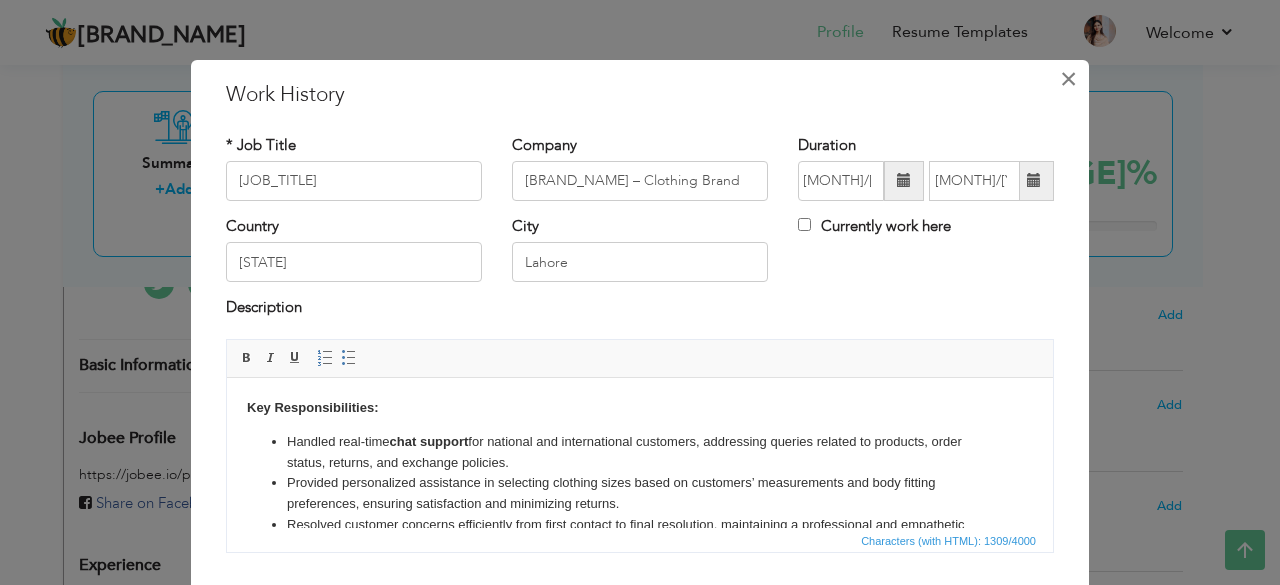 click on "×" at bounding box center [1068, 79] 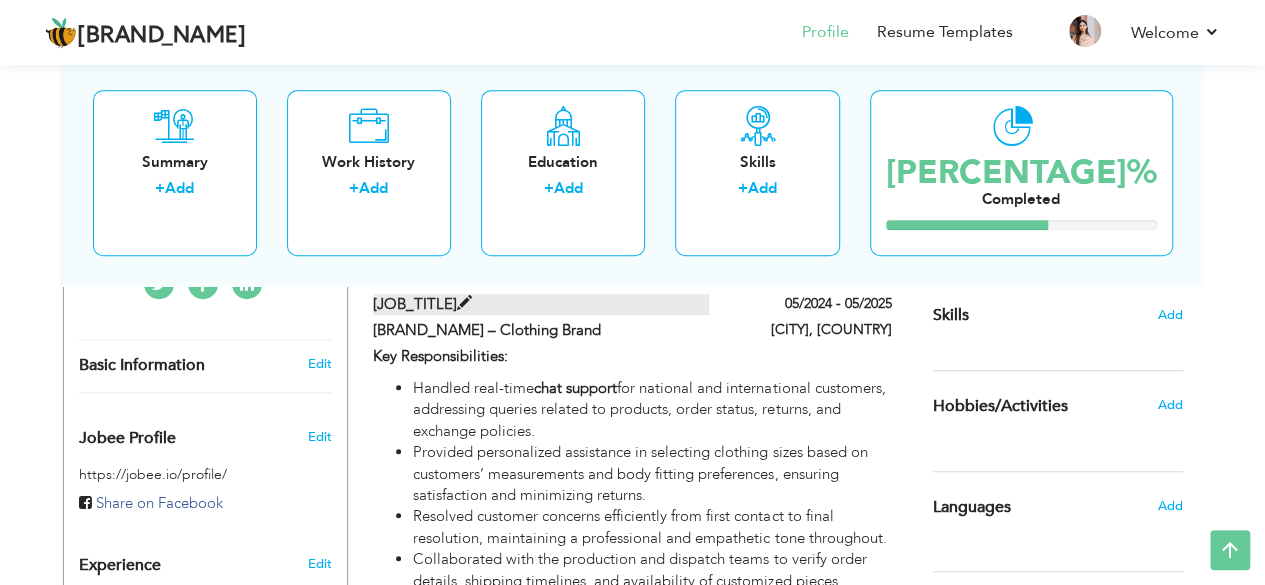 click at bounding box center (464, 303) 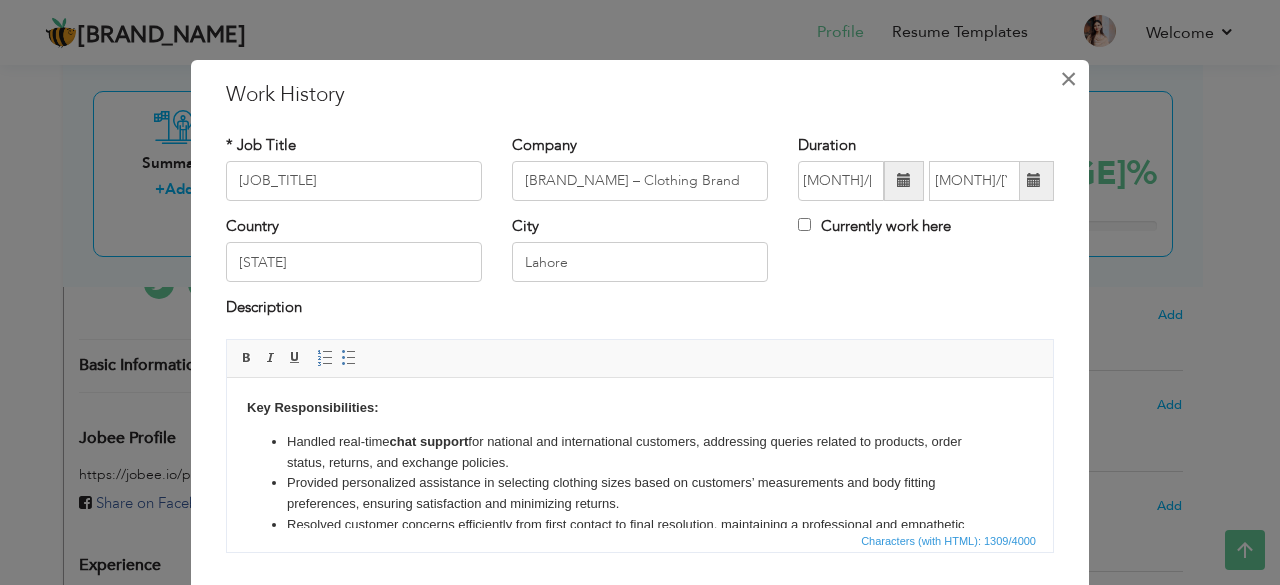 click on "×" at bounding box center [1068, 79] 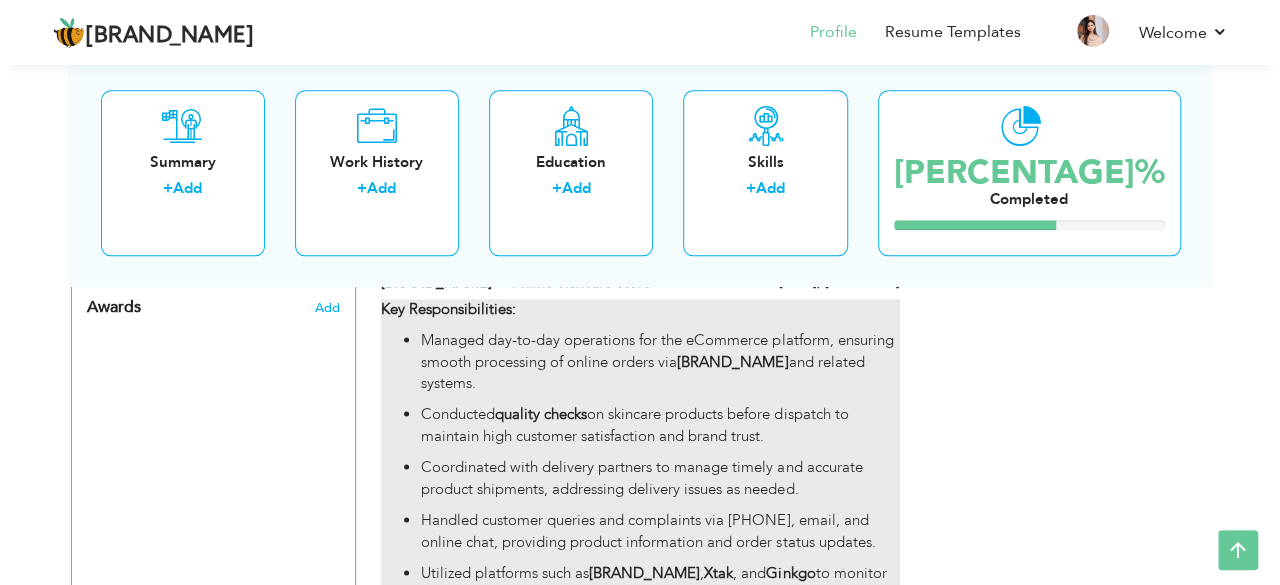 scroll, scrollTop: 1000, scrollLeft: 0, axis: vertical 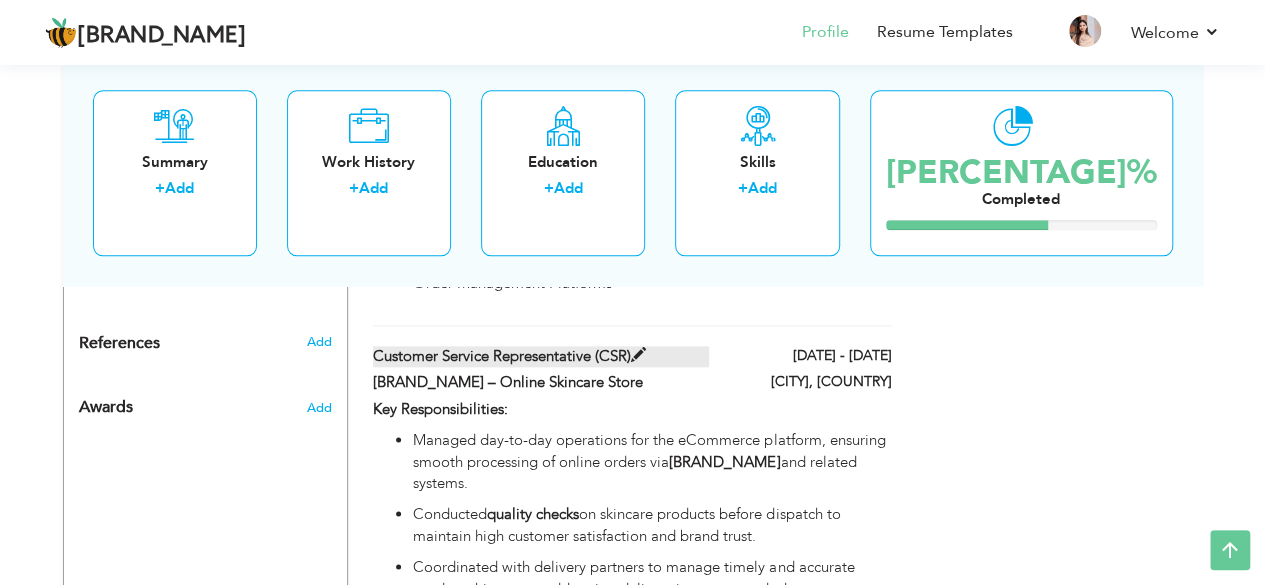 click at bounding box center [638, 355] 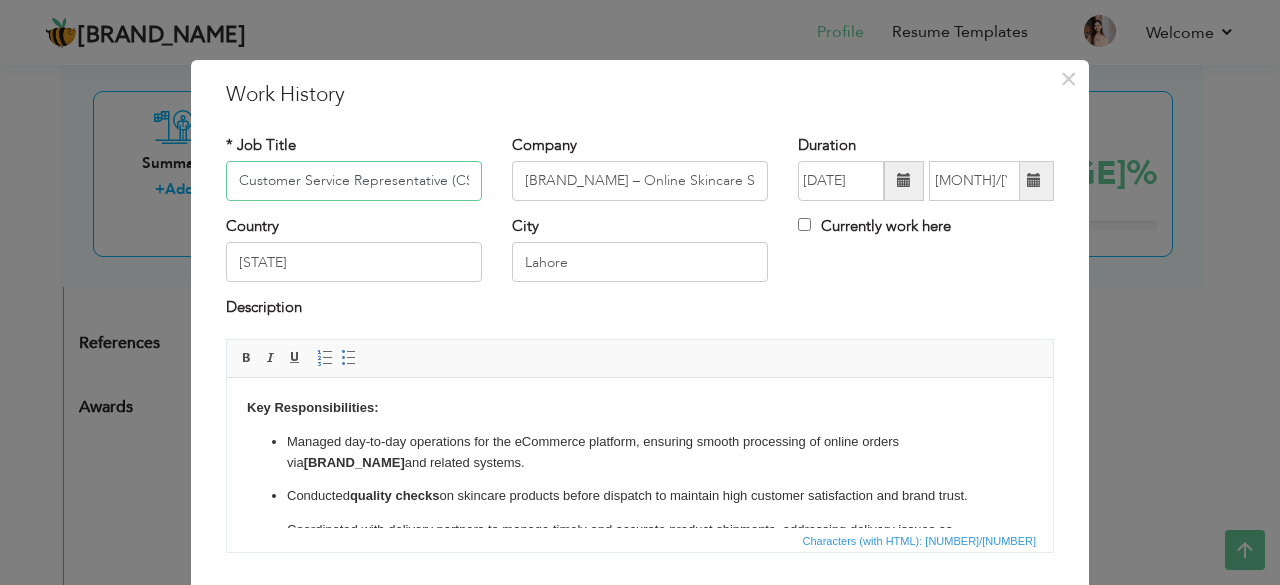 scroll, scrollTop: 0, scrollLeft: 11, axis: horizontal 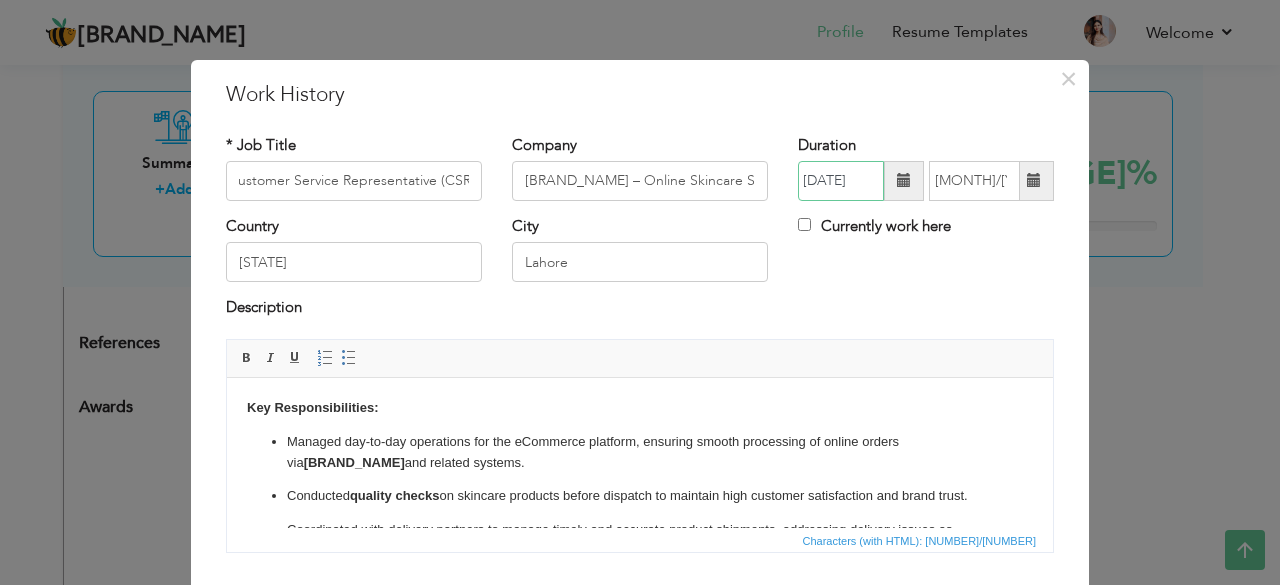 click on "[DATE]" at bounding box center (841, 181) 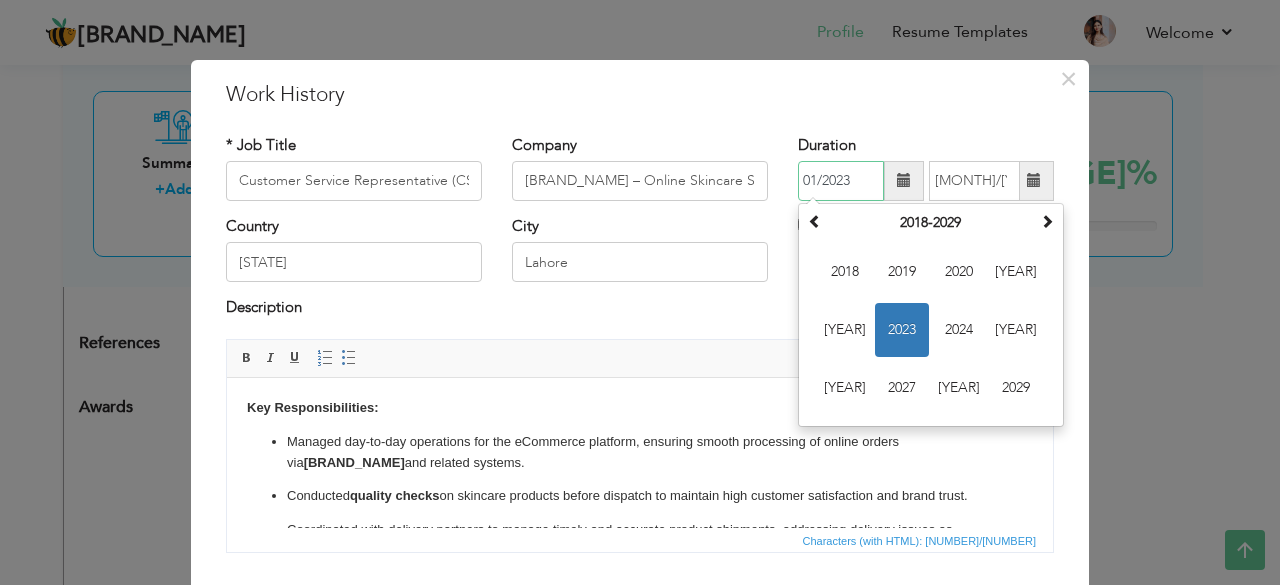 click on "01/2023" at bounding box center [841, 181] 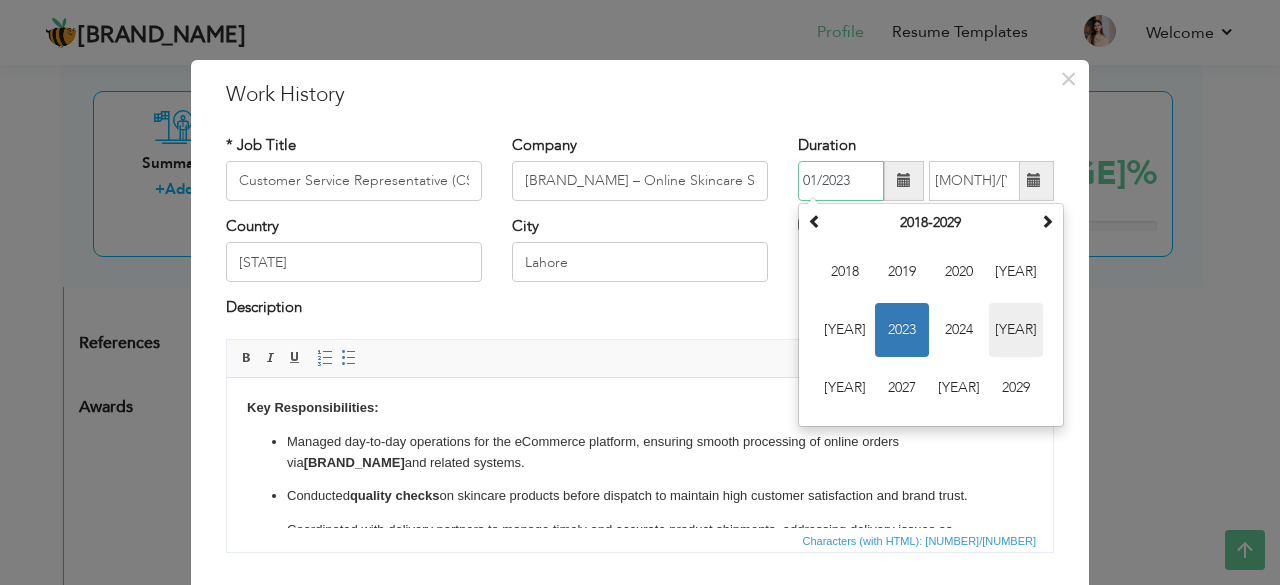 click on "[YEAR]" at bounding box center (1016, 330) 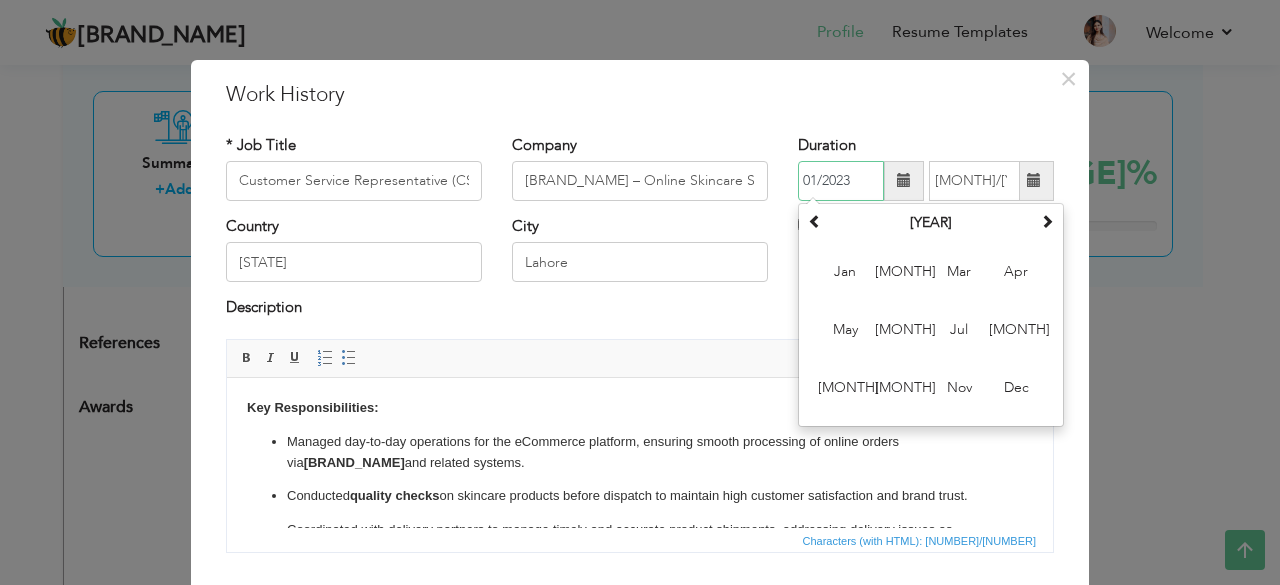 type on "01/2023" 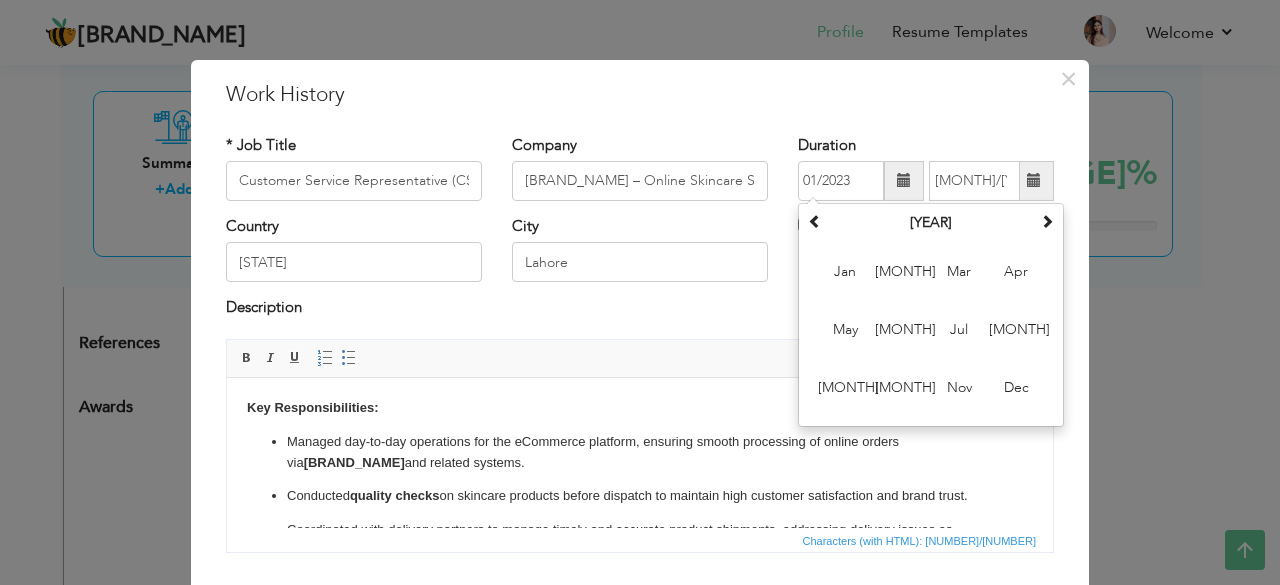 click on "City
[CITY]" at bounding box center (640, 175) 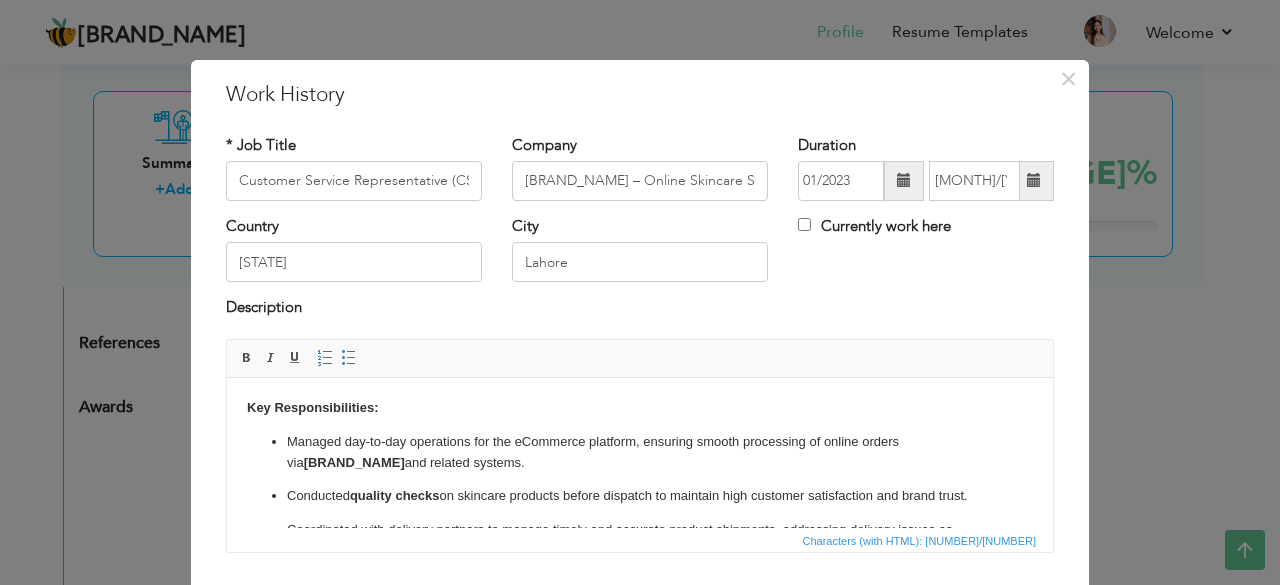 click at bounding box center [904, 180] 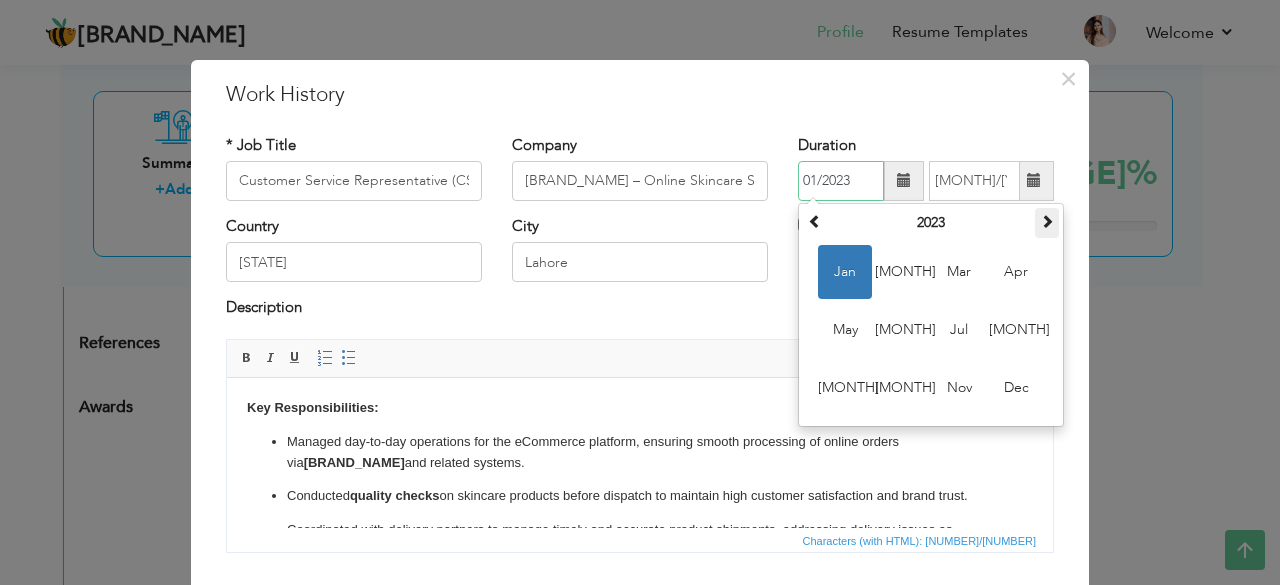 drag, startPoint x: 1056, startPoint y: 221, endPoint x: 1032, endPoint y: 221, distance: 24 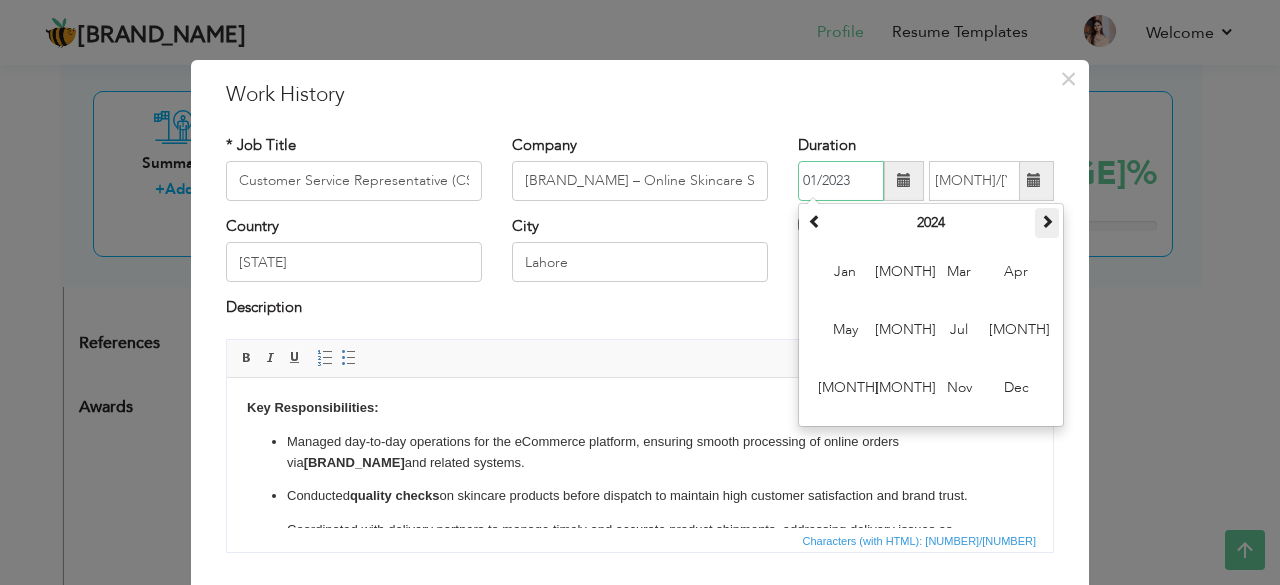 click at bounding box center [1047, 221] 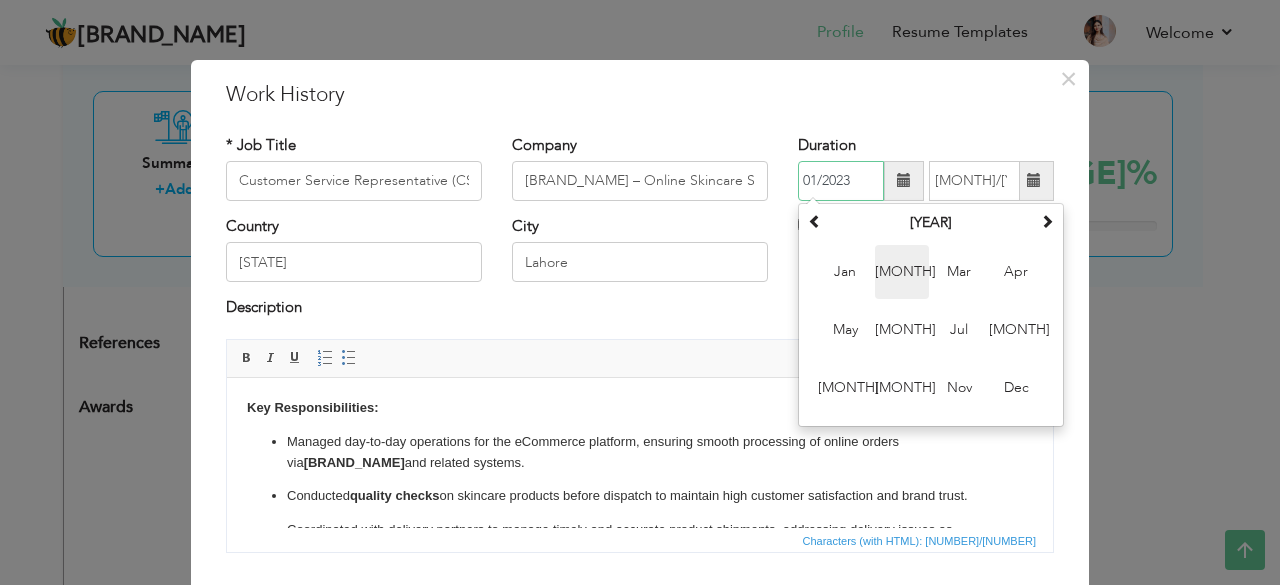 click on "[MONTH]" at bounding box center (902, 272) 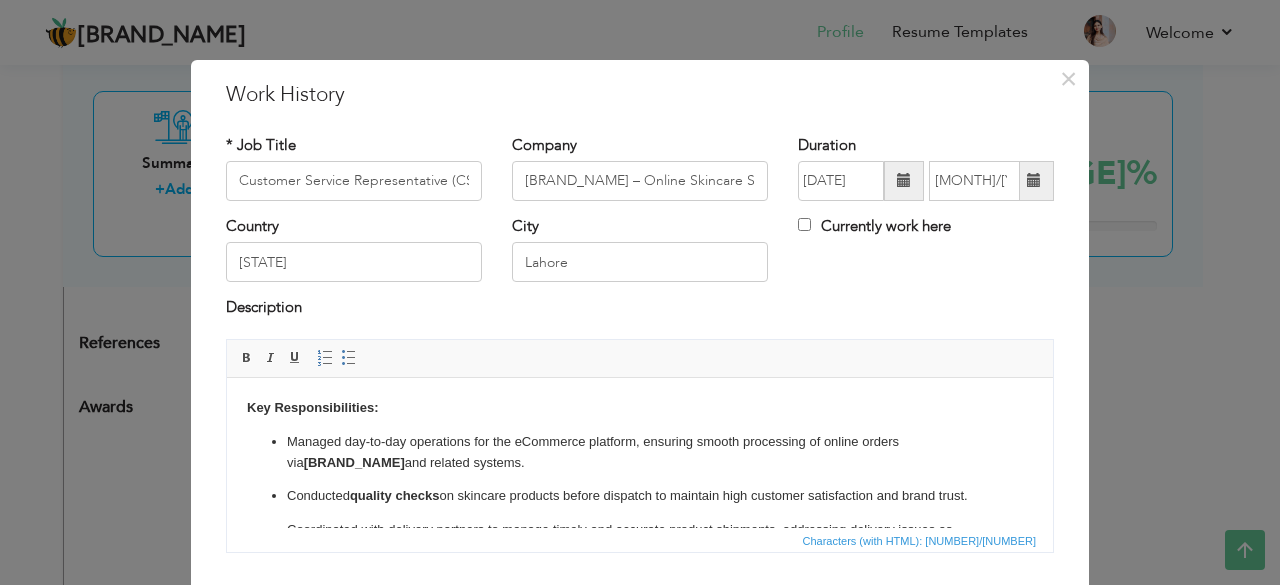 click at bounding box center [1034, 181] 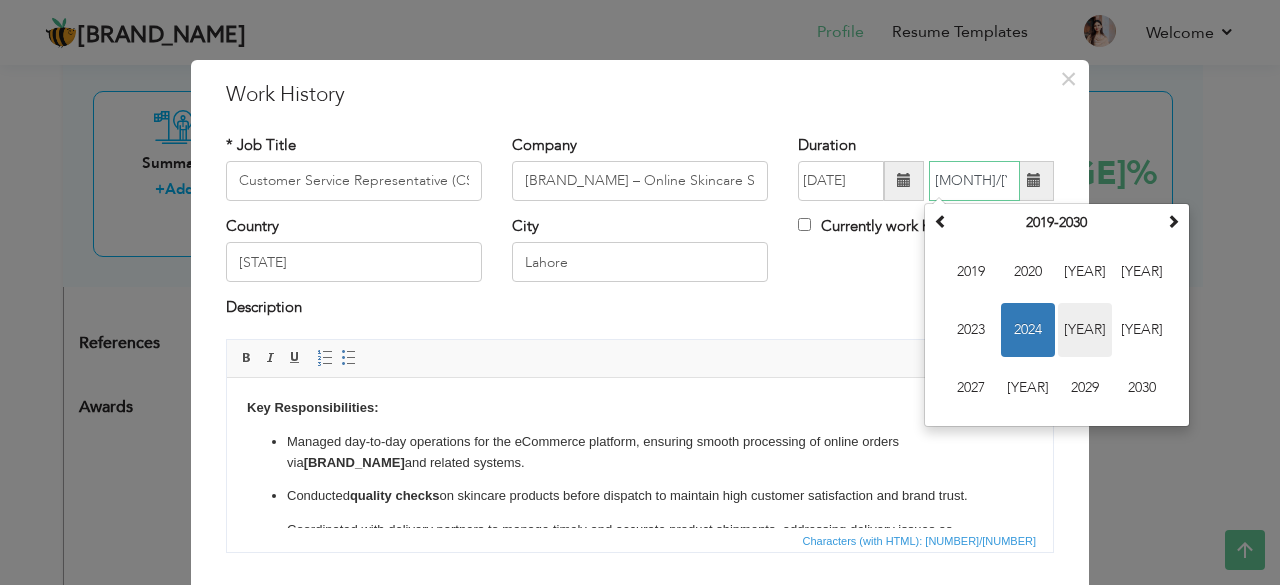 click on "[YEAR]" at bounding box center [1085, 330] 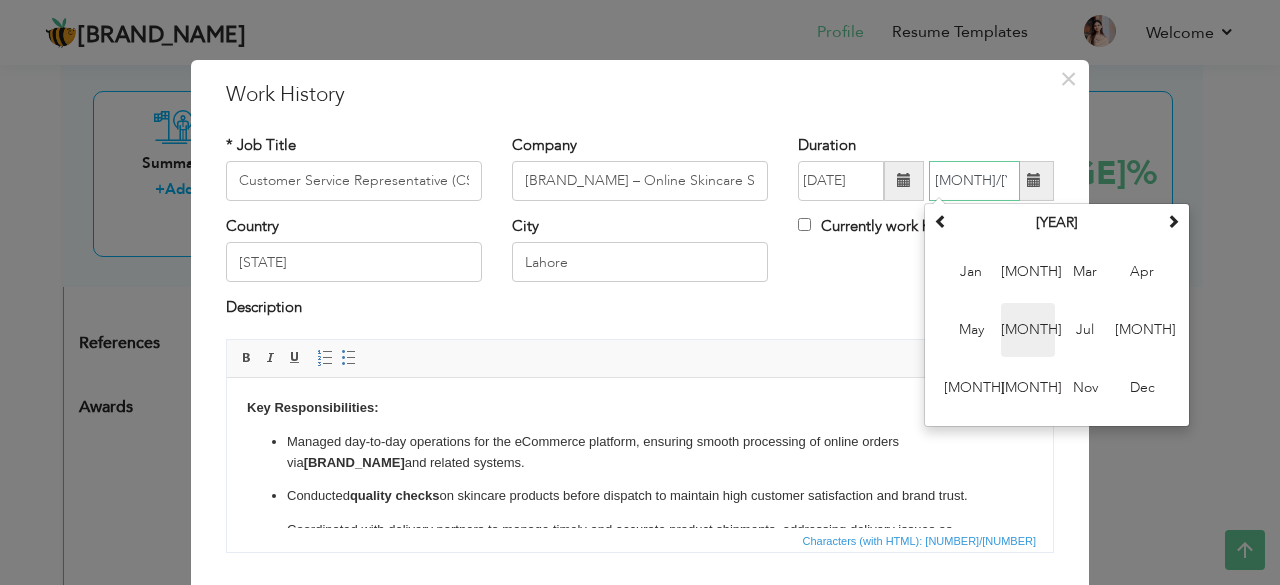click on "[MONTH]" at bounding box center [1028, 330] 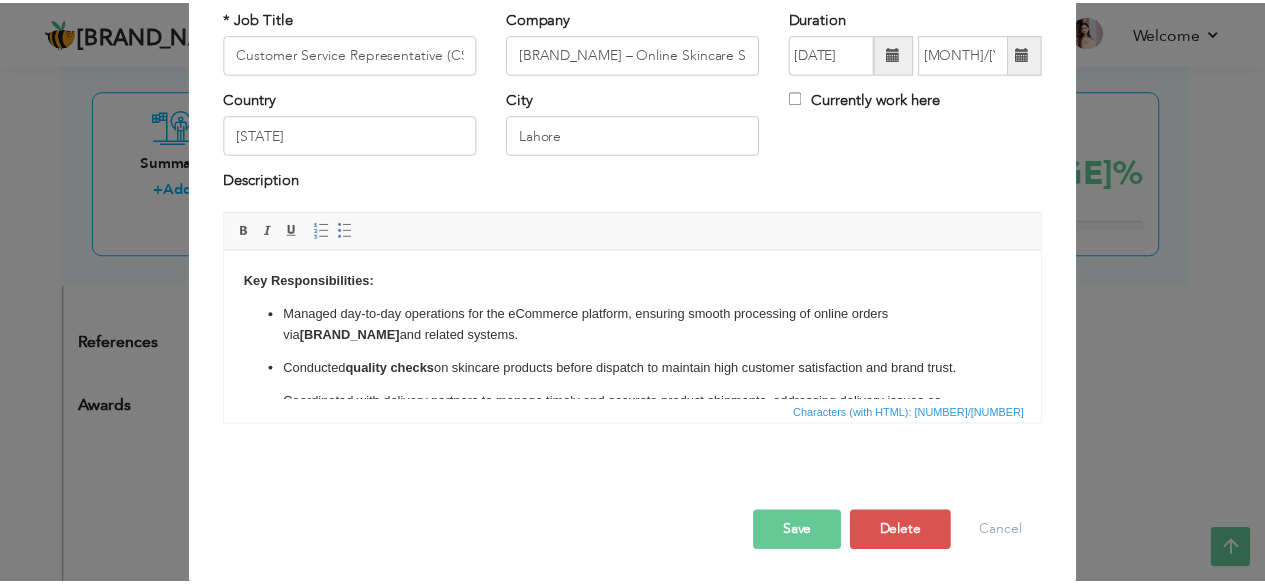 scroll, scrollTop: 128, scrollLeft: 0, axis: vertical 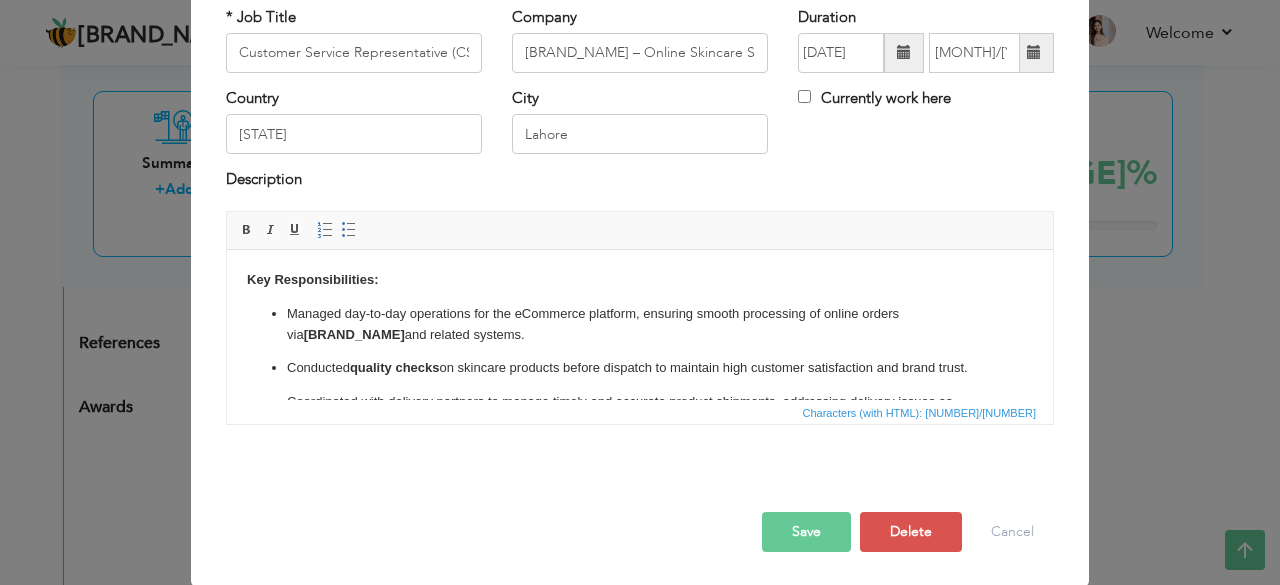 click on "Save" at bounding box center (806, 532) 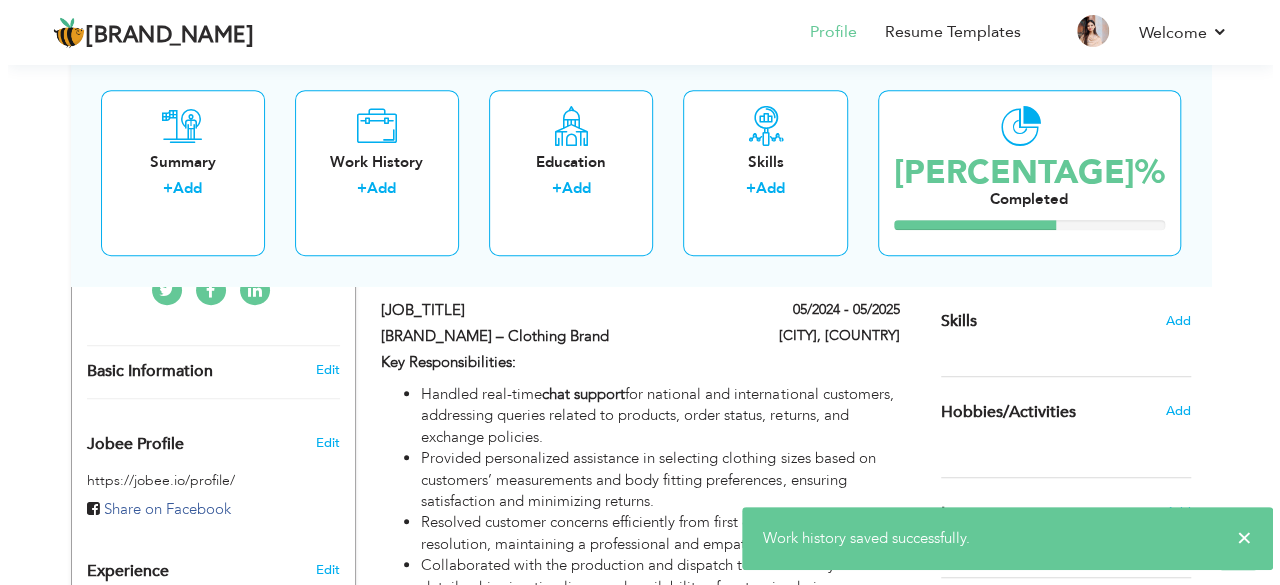 scroll, scrollTop: 400, scrollLeft: 0, axis: vertical 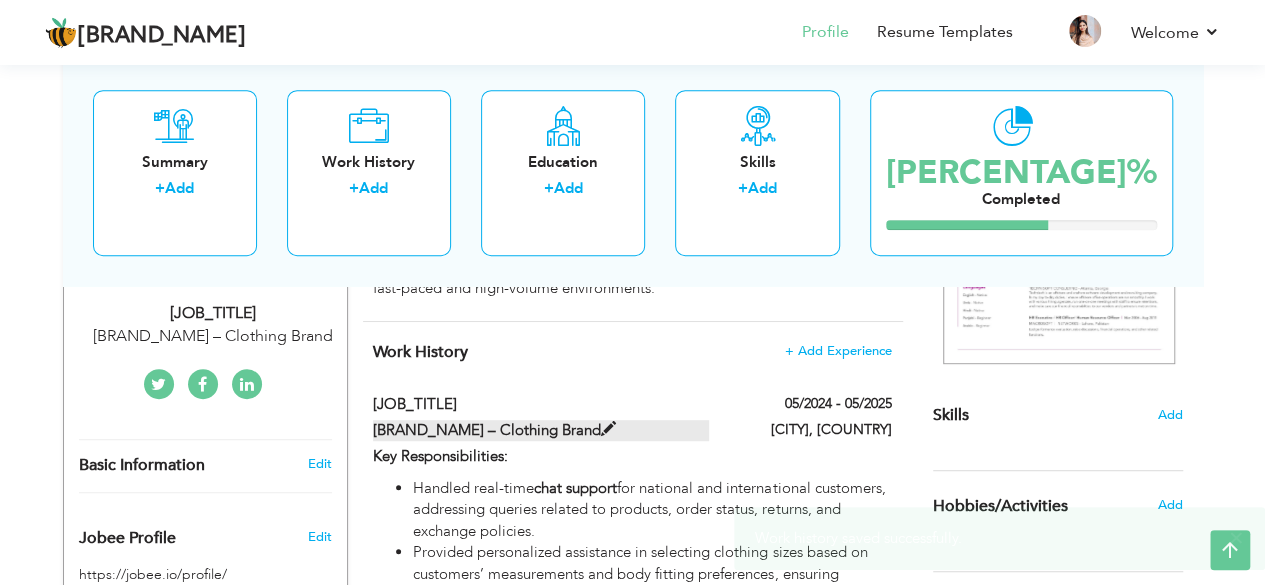 click on "[BRAND_NAME] – Clothing Brand" at bounding box center (541, 404) 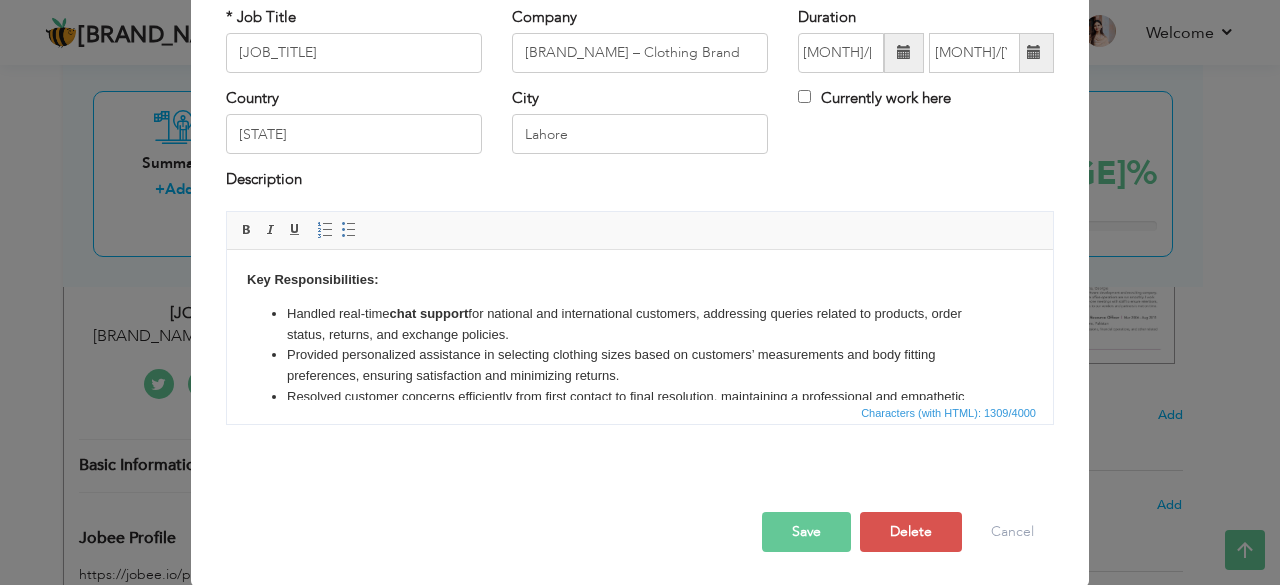 scroll, scrollTop: 0, scrollLeft: 0, axis: both 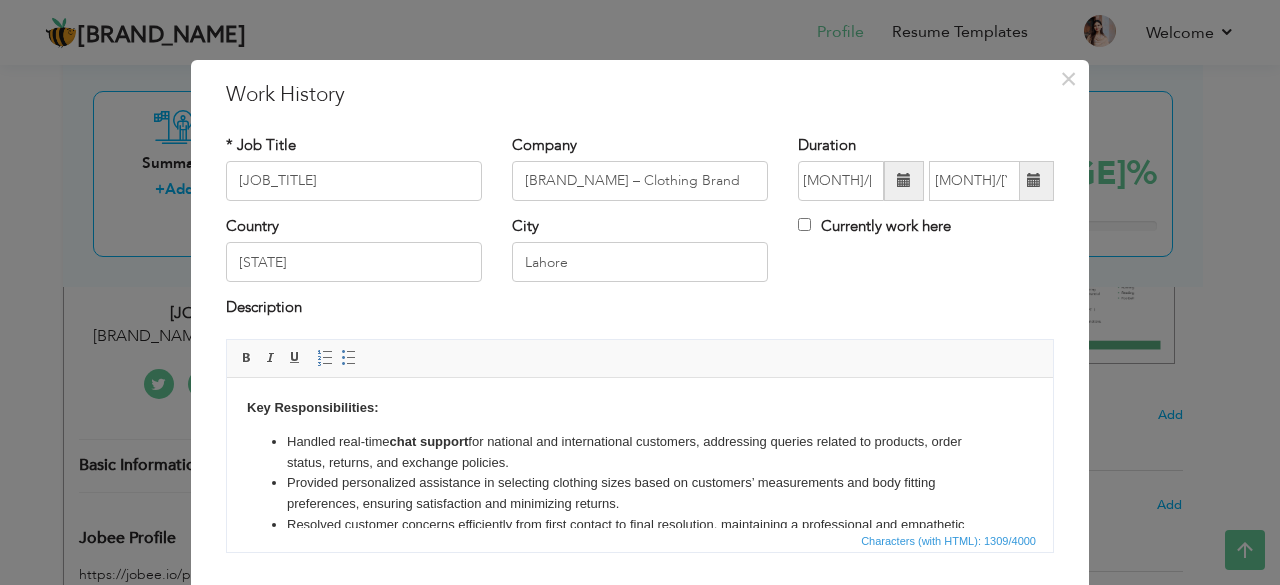 click at bounding box center (904, 180) 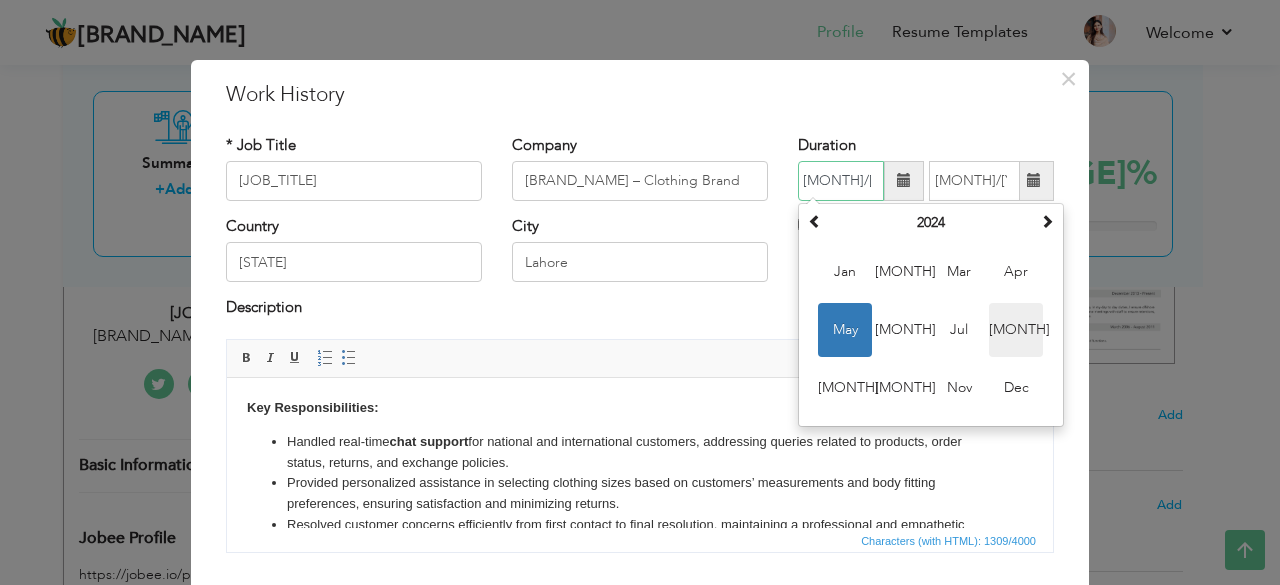 click on "[MONTH]" at bounding box center (1016, 330) 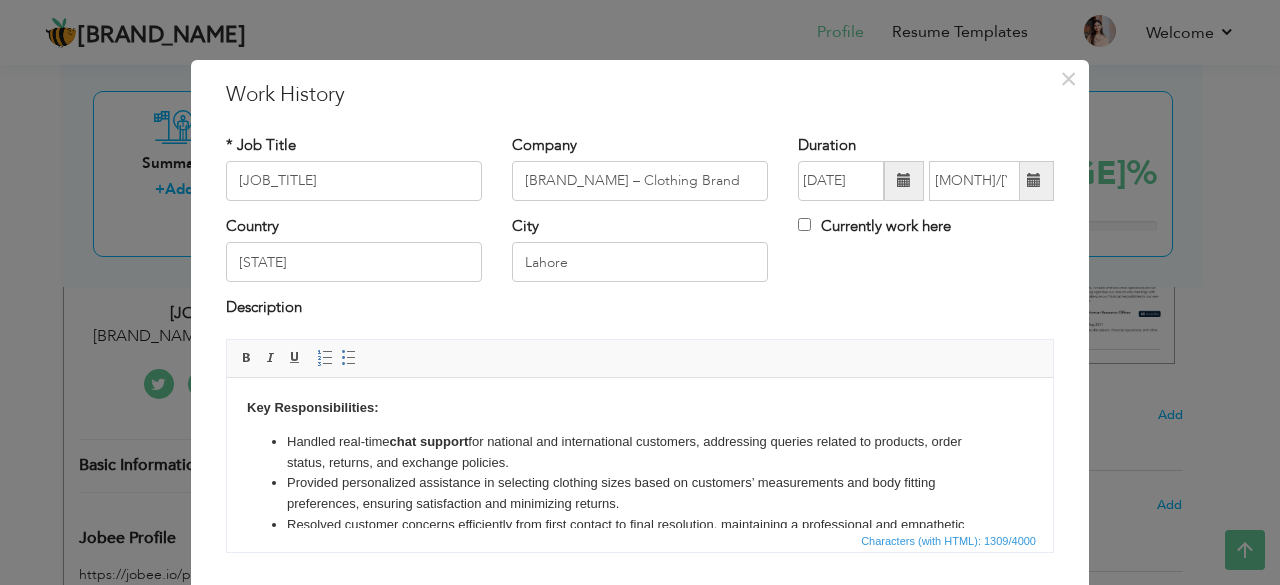 click at bounding box center (904, 180) 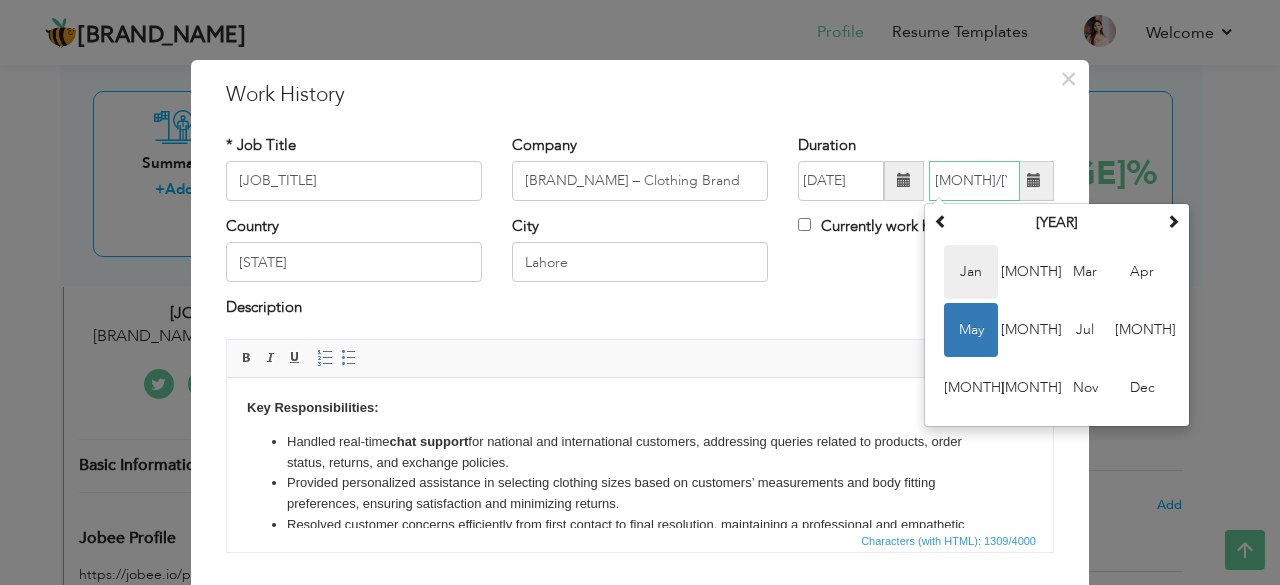 click on "Jan" at bounding box center (971, 272) 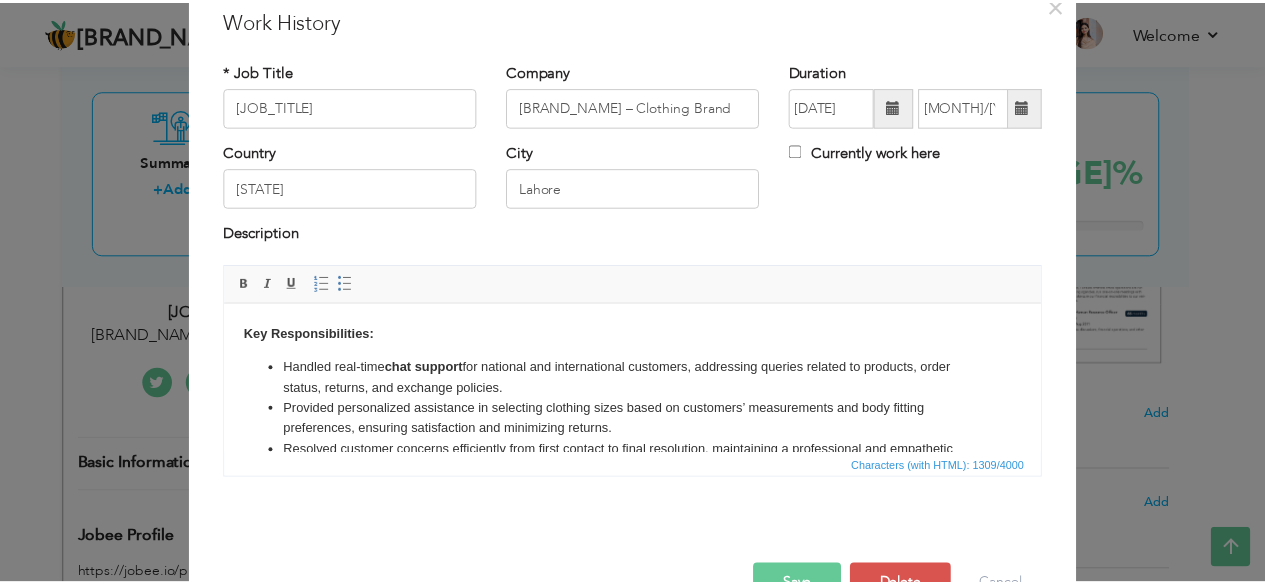 scroll, scrollTop: 128, scrollLeft: 0, axis: vertical 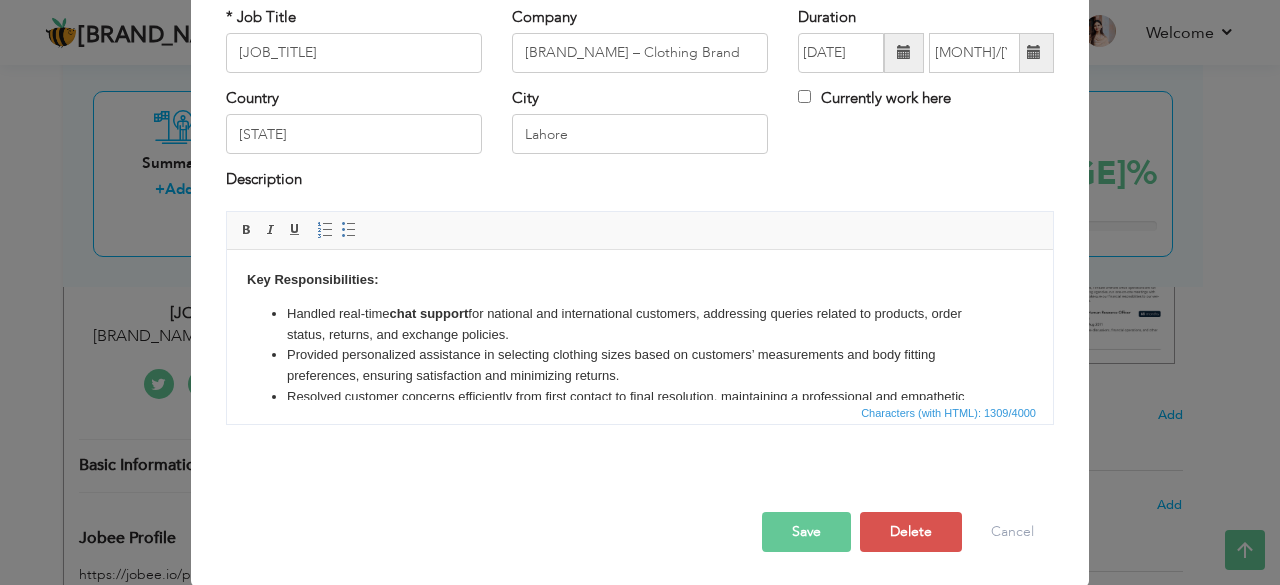 click on "Save" at bounding box center [806, 532] 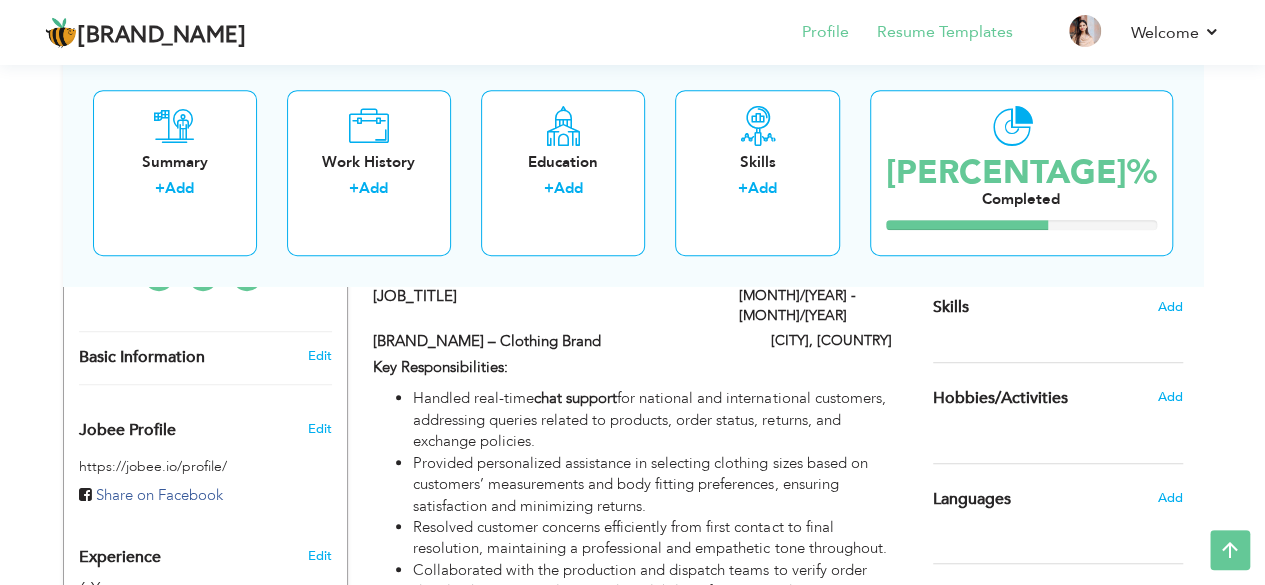 scroll, scrollTop: 200, scrollLeft: 0, axis: vertical 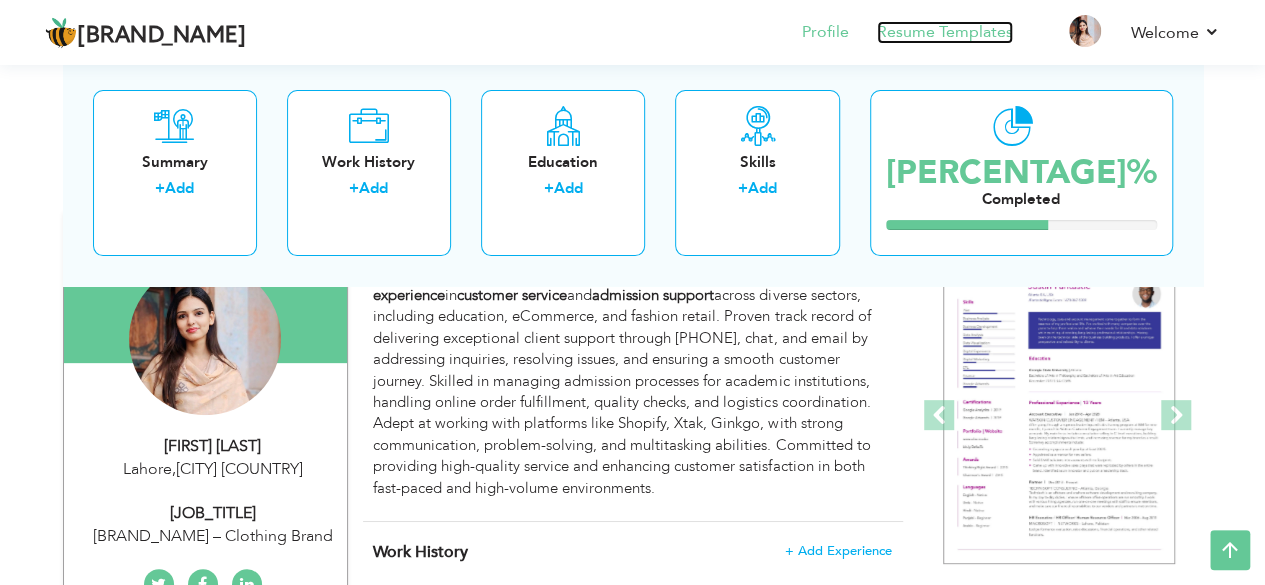 click on "Resume Templates" at bounding box center [945, 32] 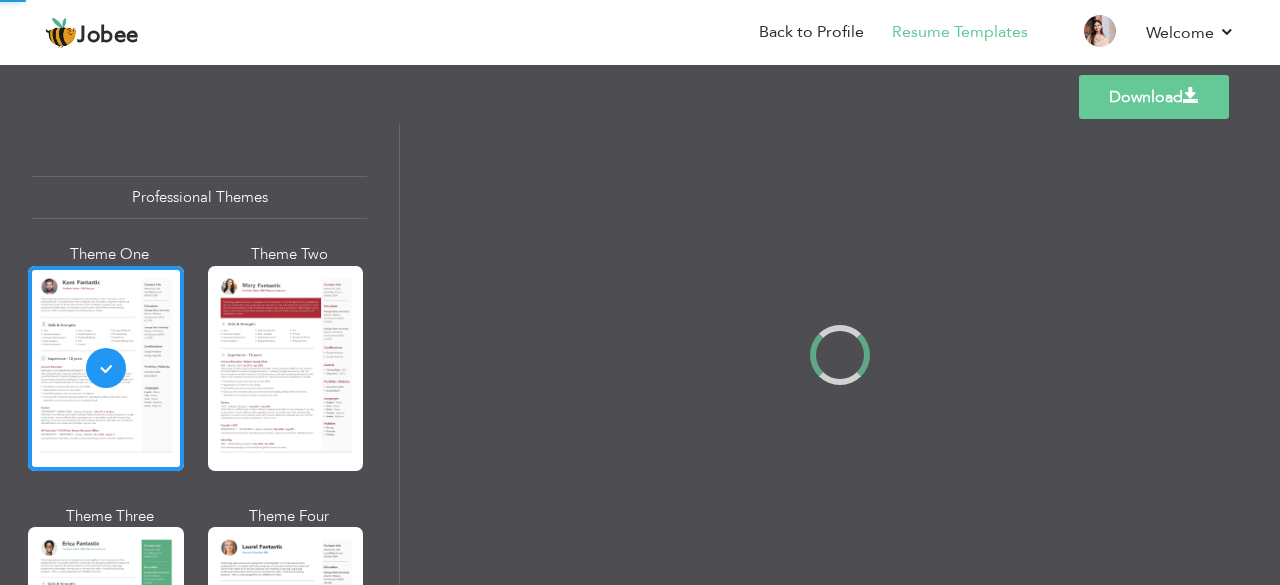 scroll, scrollTop: 0, scrollLeft: 0, axis: both 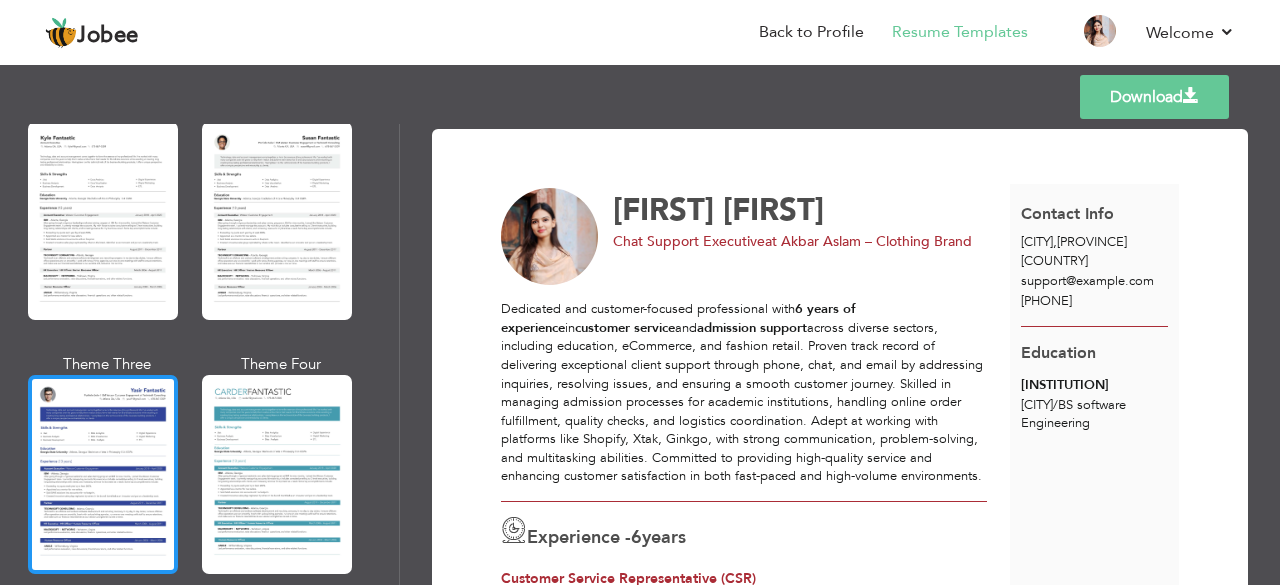 click at bounding box center (103, 474) 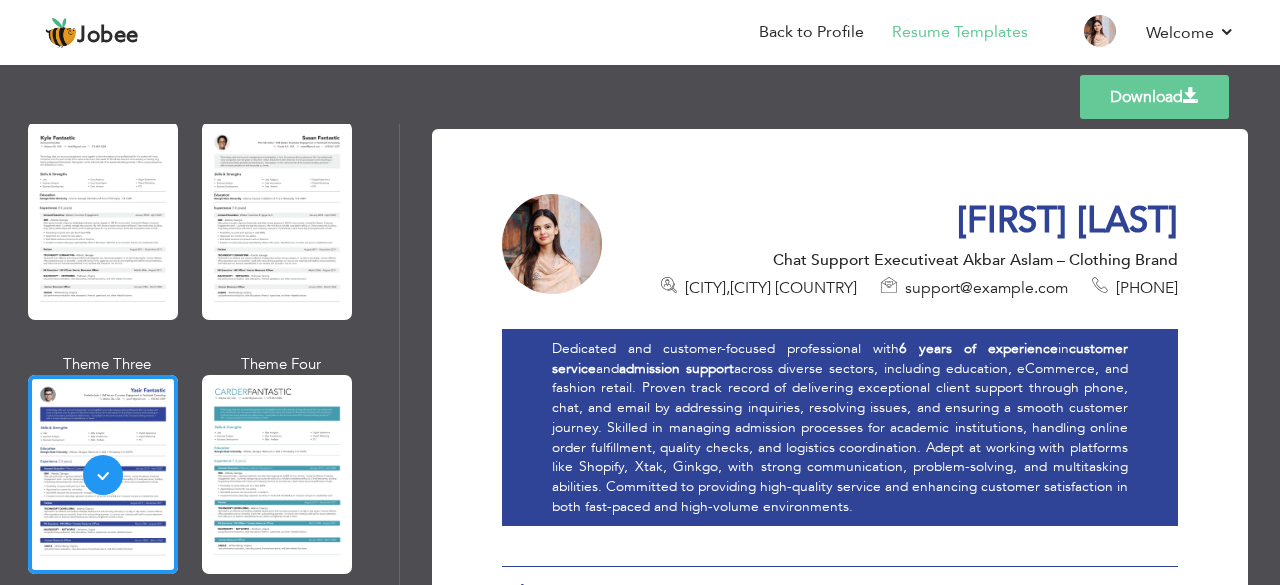 click on "Download" at bounding box center (1154, 97) 